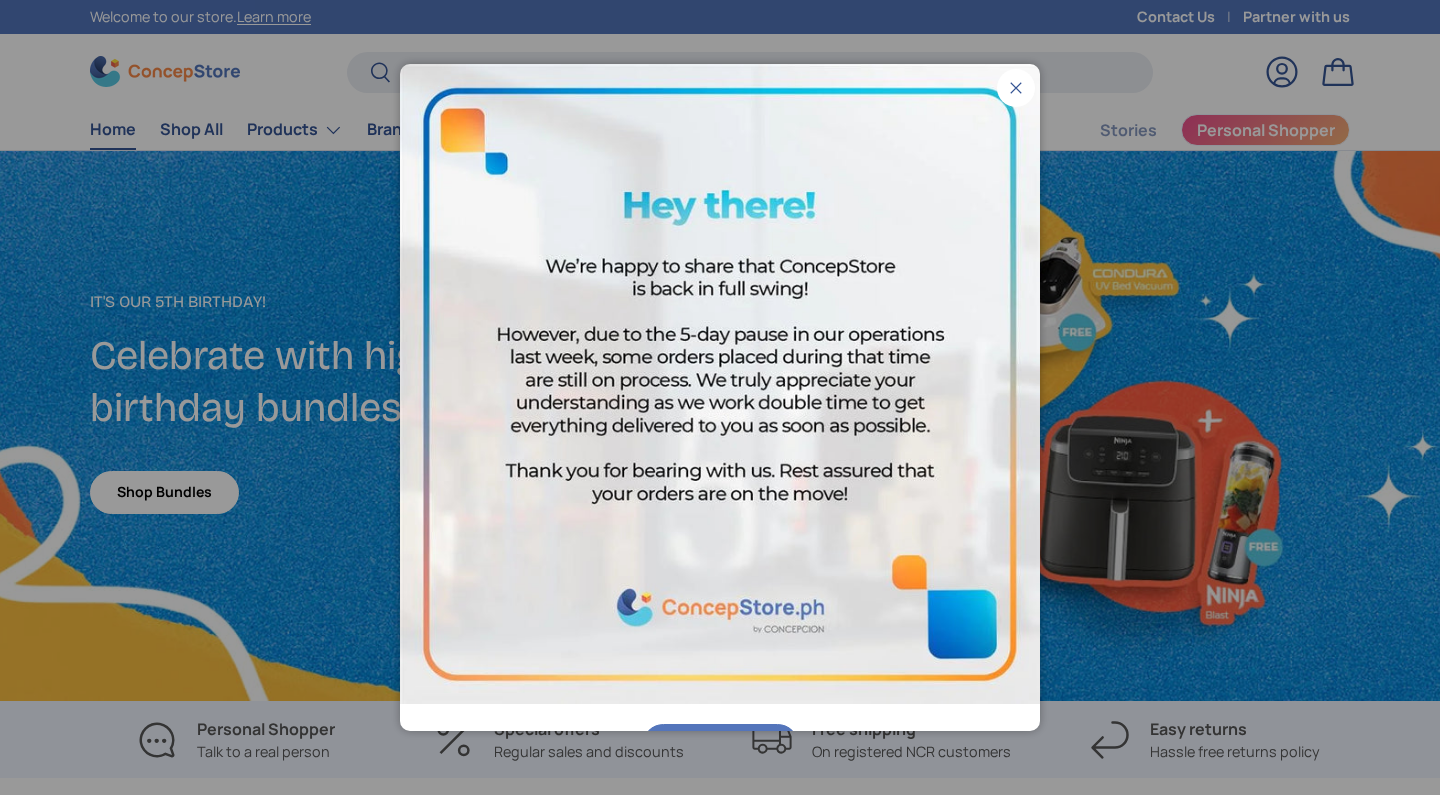 scroll, scrollTop: 0, scrollLeft: 0, axis: both 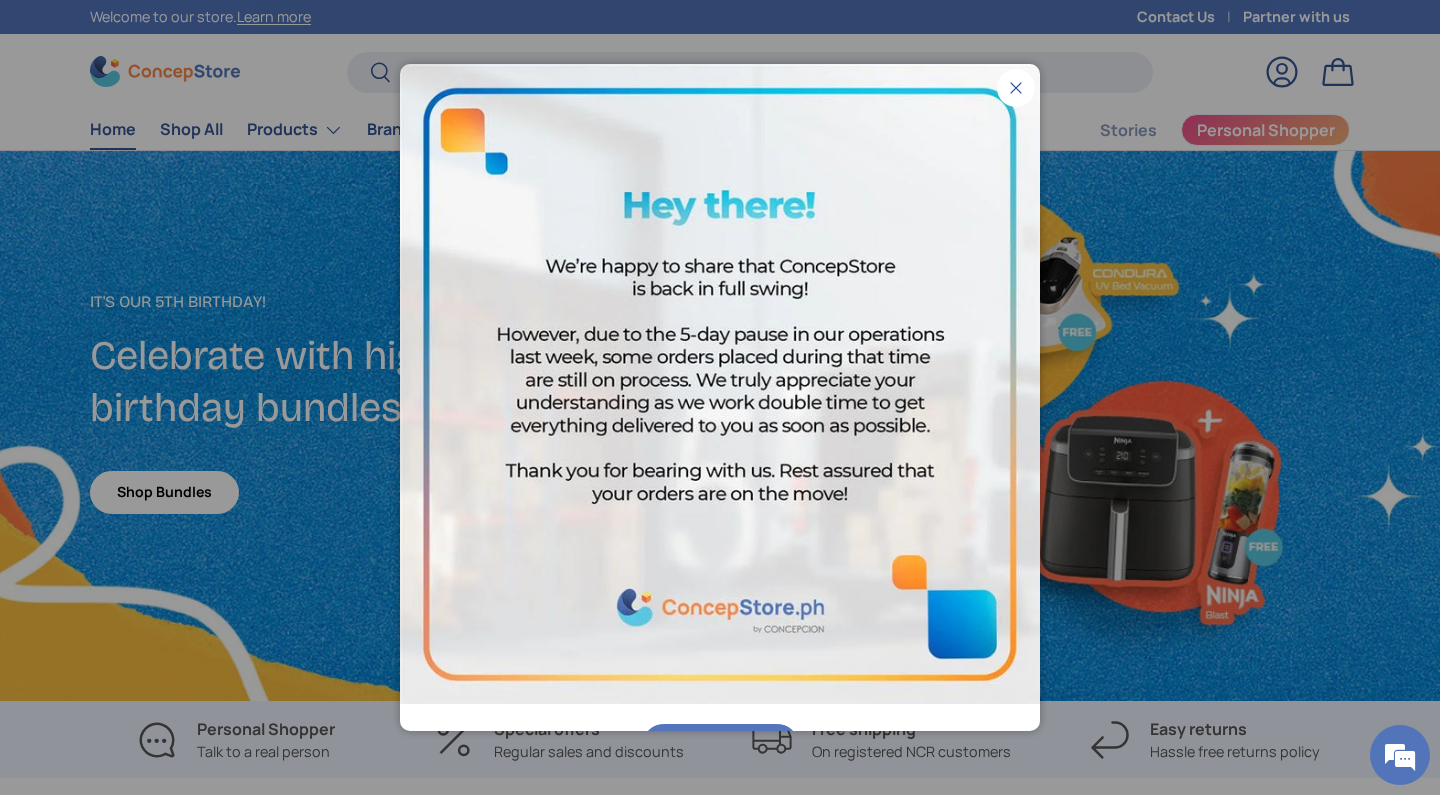 click on "Close" at bounding box center [1016, 88] 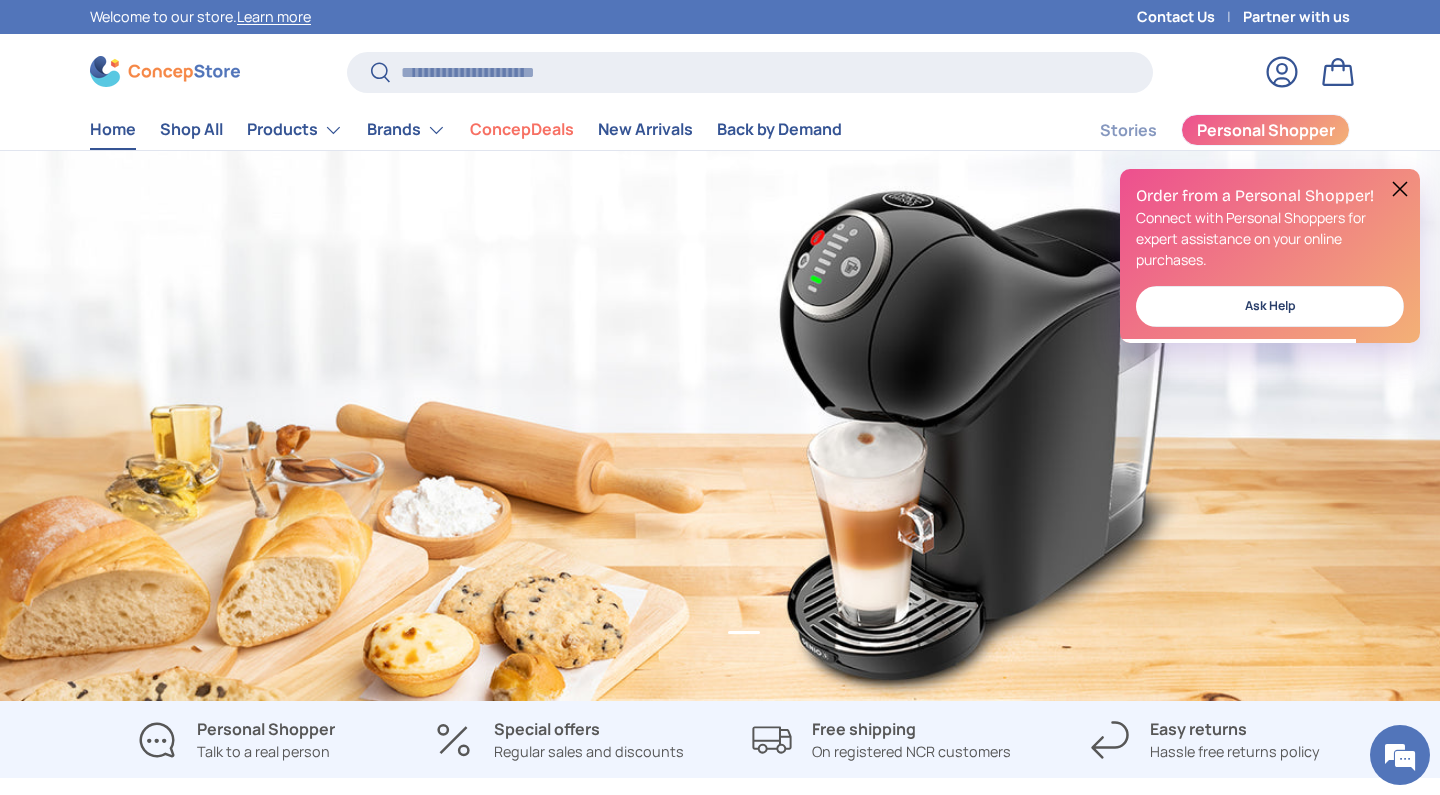 scroll, scrollTop: 0, scrollLeft: 0, axis: both 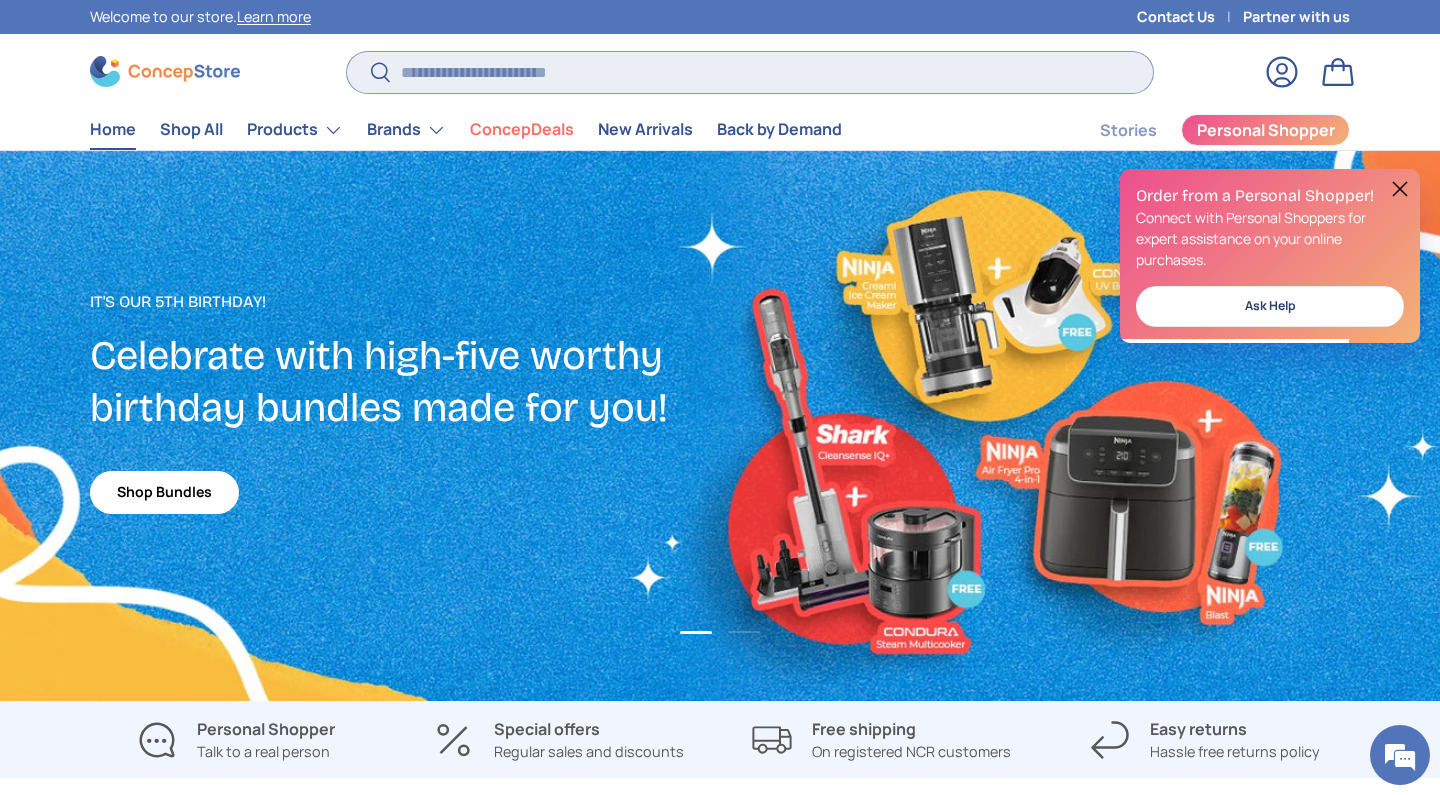click on "Search" at bounding box center (750, 72) 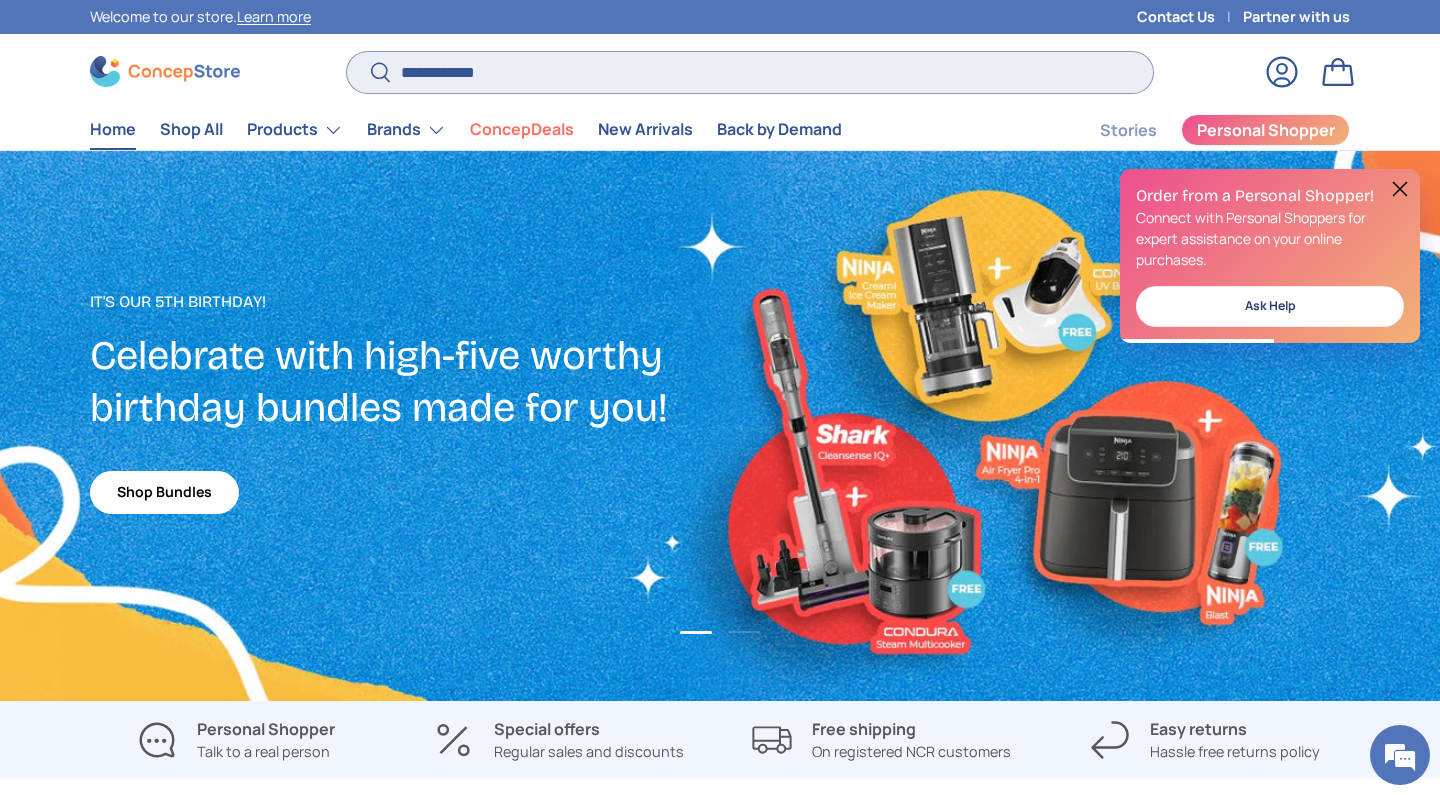 type on "**********" 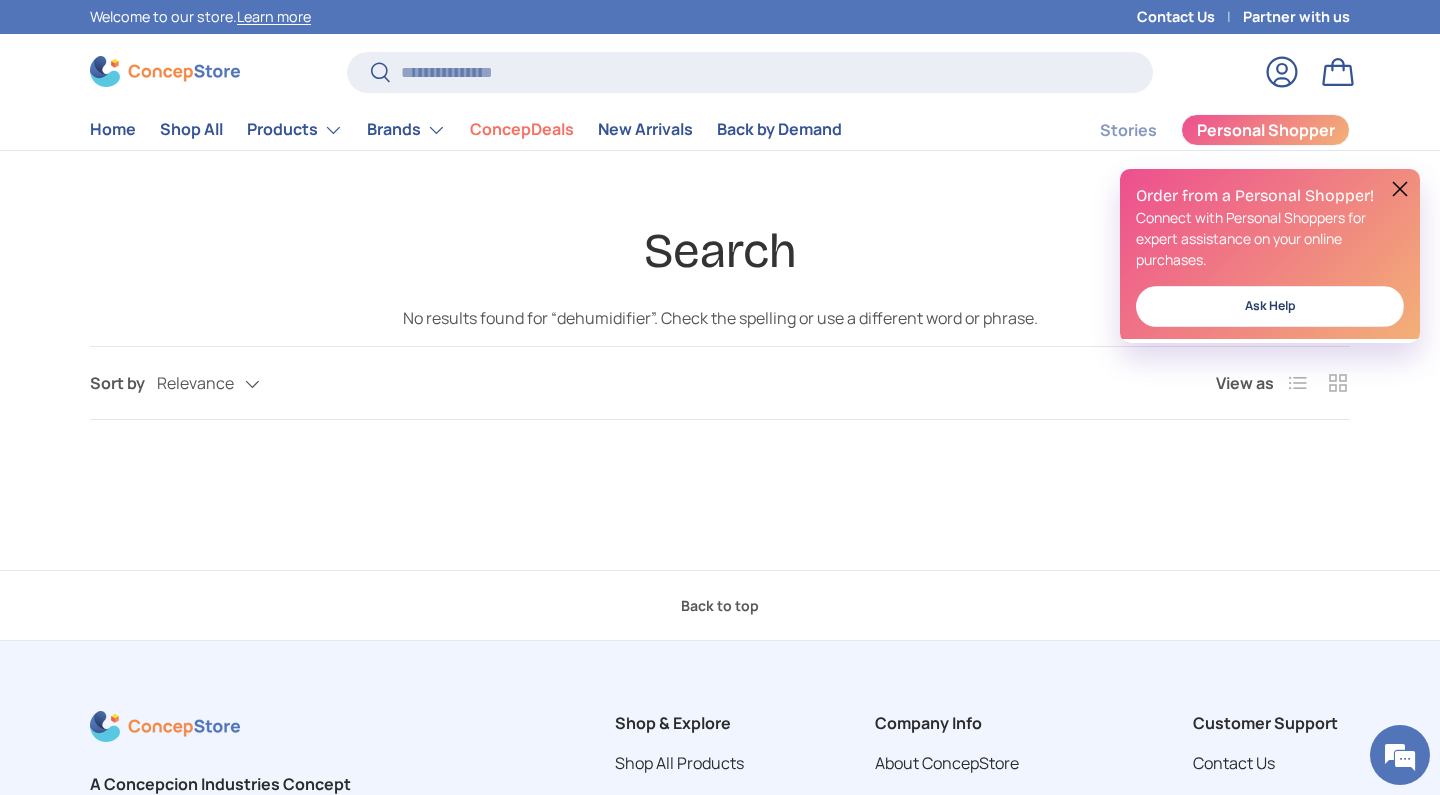 scroll, scrollTop: 0, scrollLeft: 0, axis: both 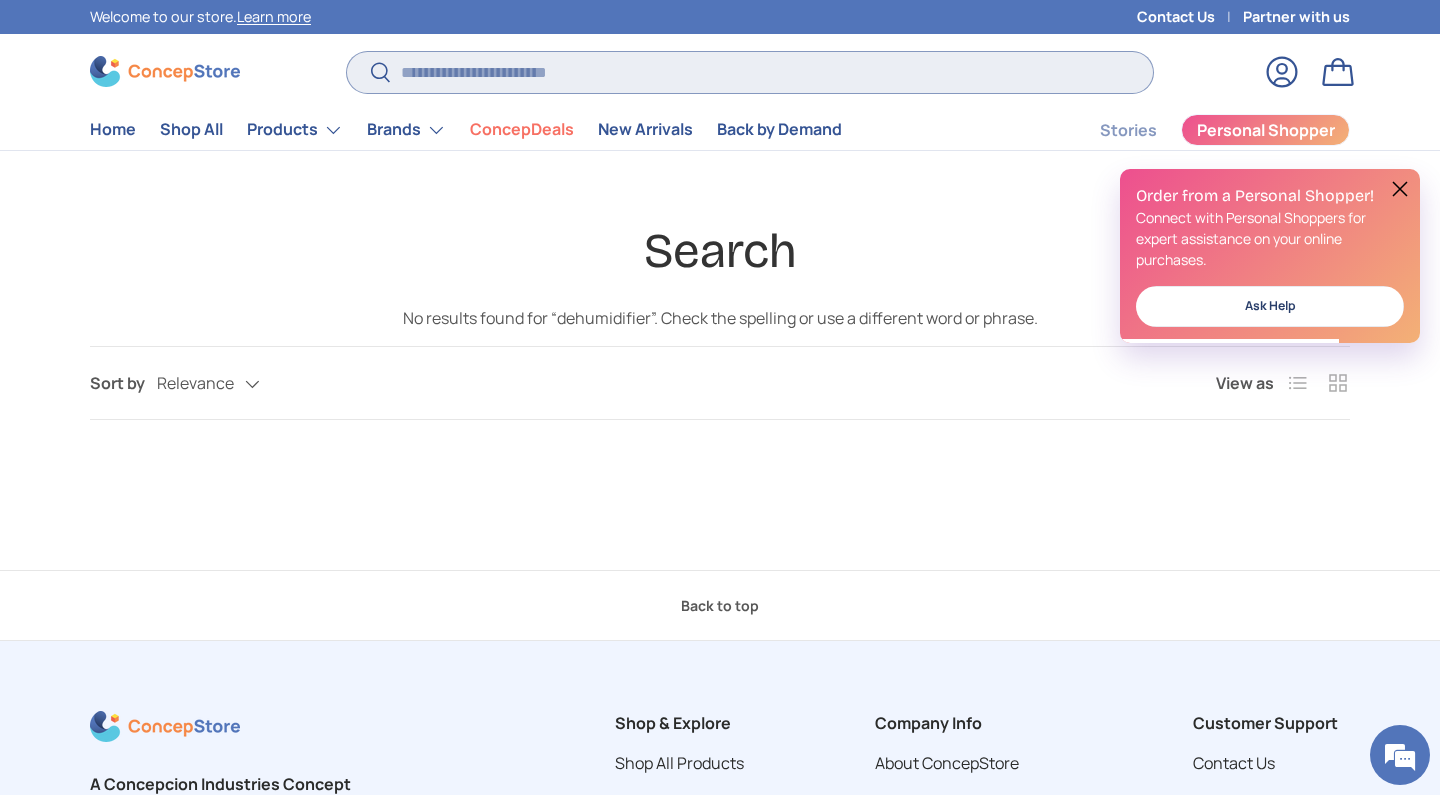 click on "Search" at bounding box center [750, 72] 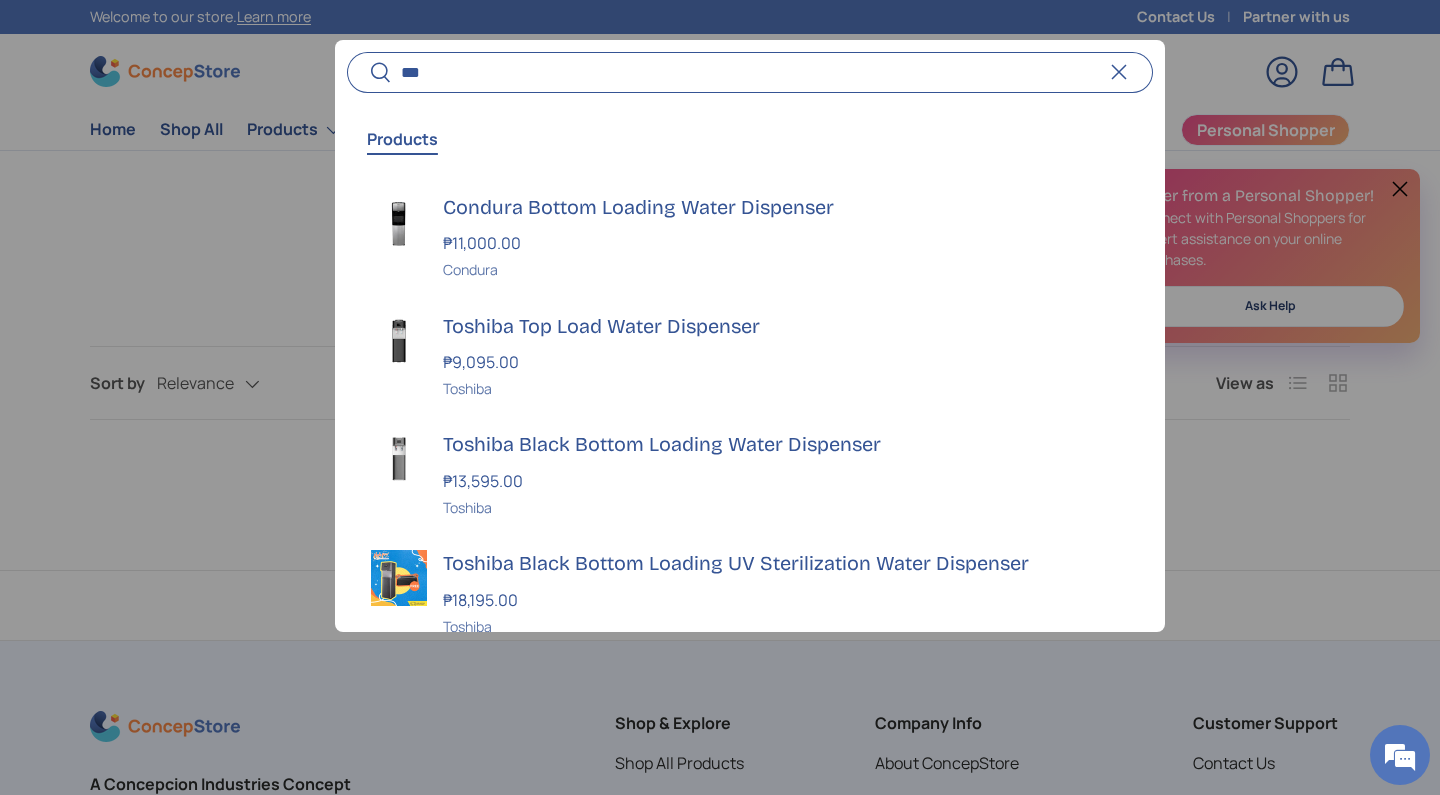 scroll, scrollTop: 0, scrollLeft: 0, axis: both 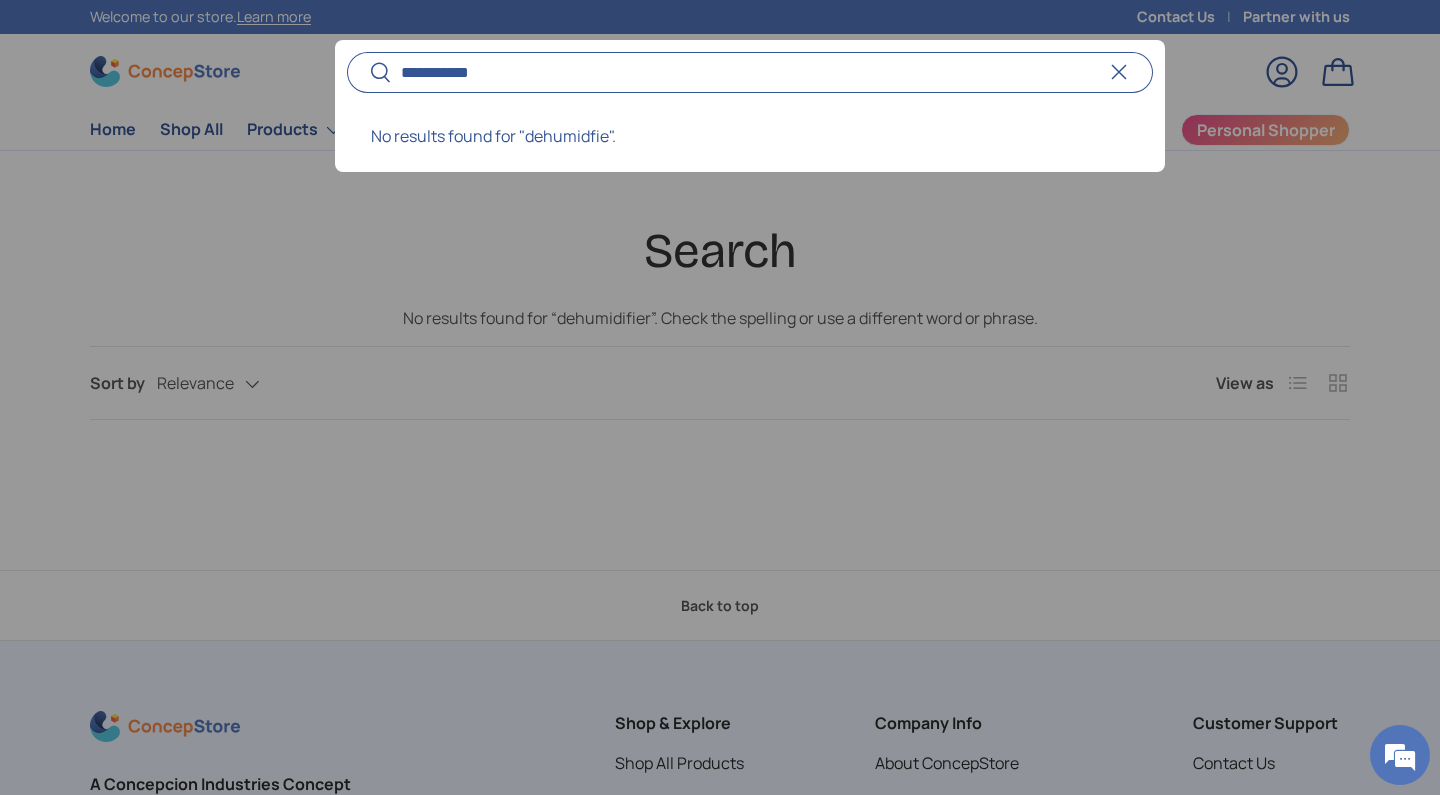 type on "**********" 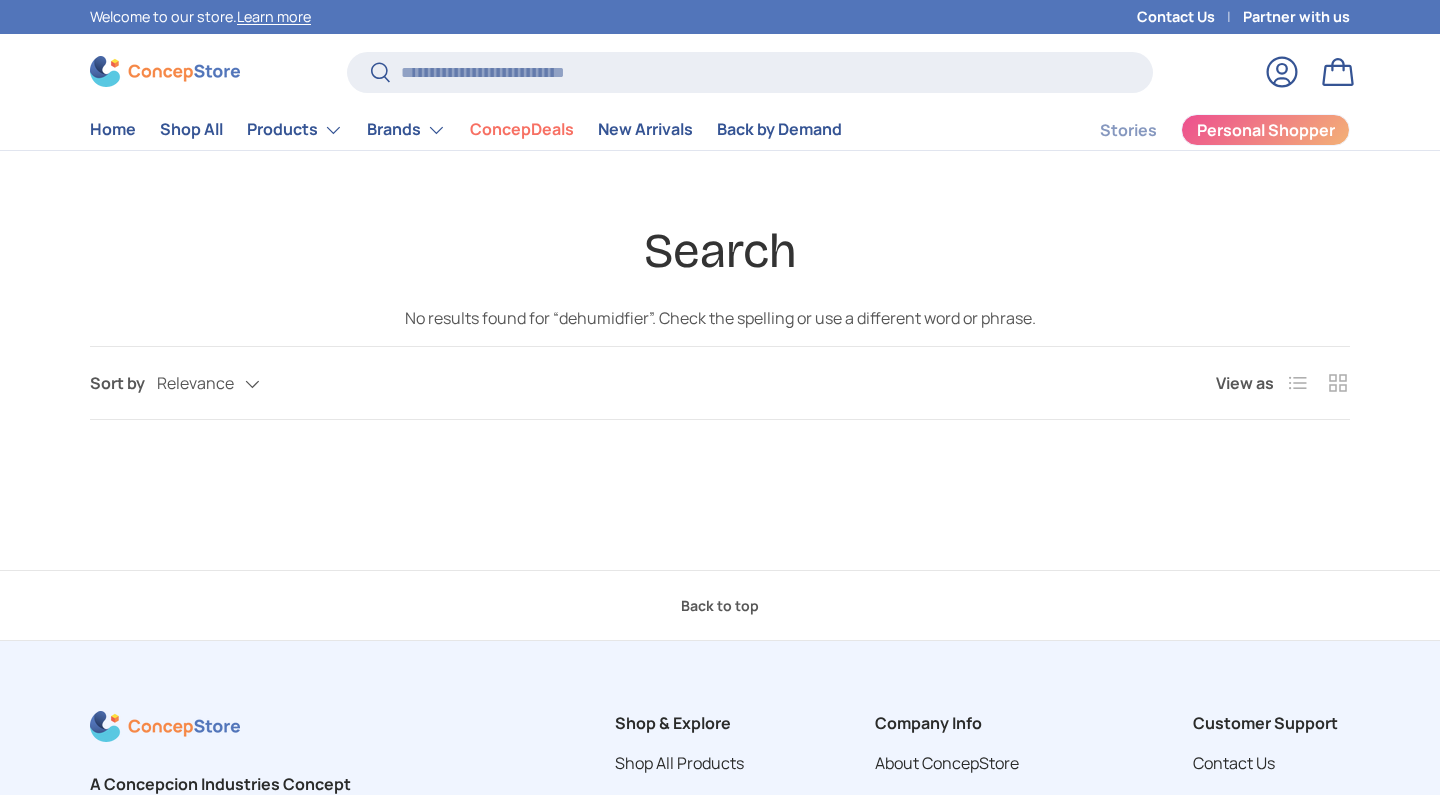 scroll, scrollTop: 0, scrollLeft: 0, axis: both 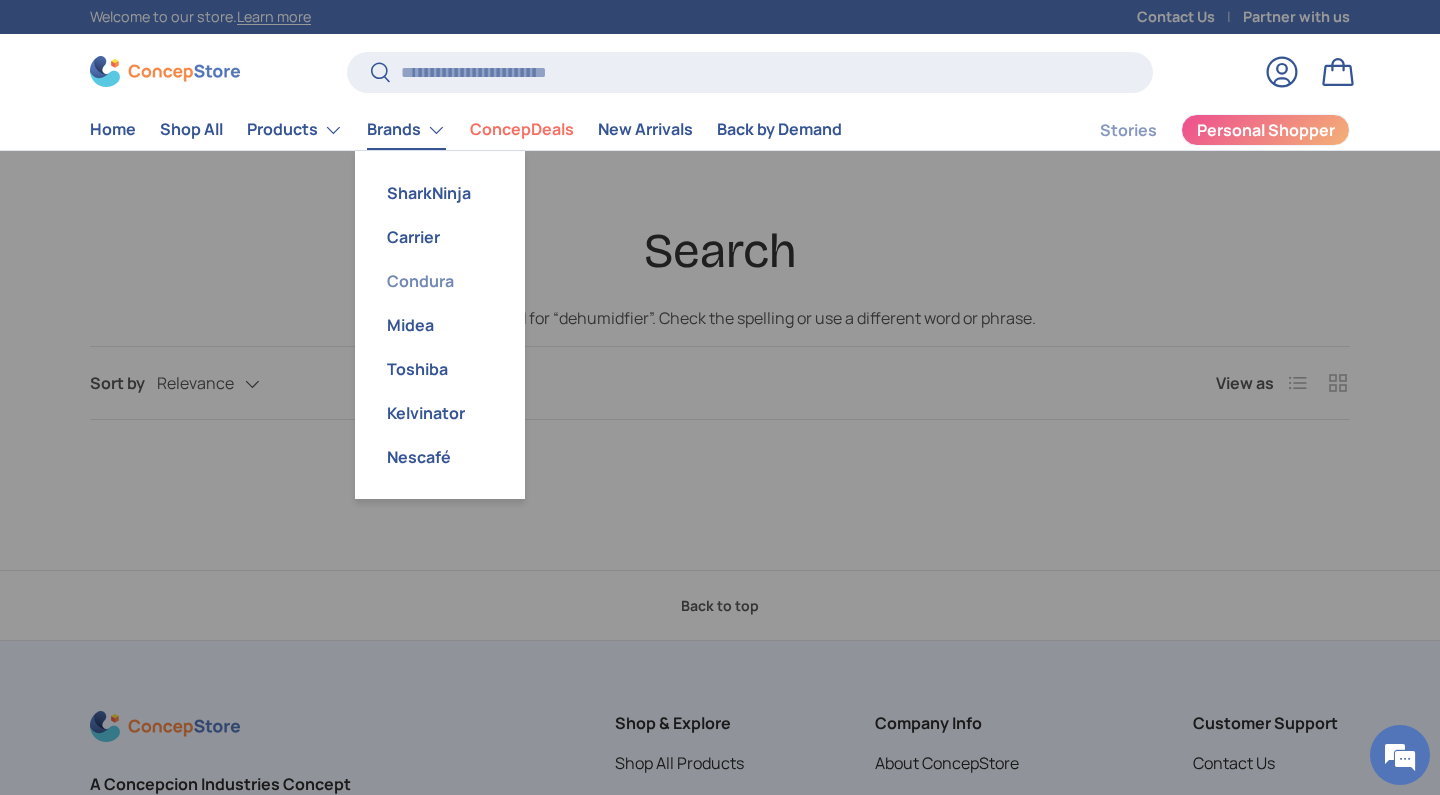 click on "Condura" at bounding box center (440, 281) 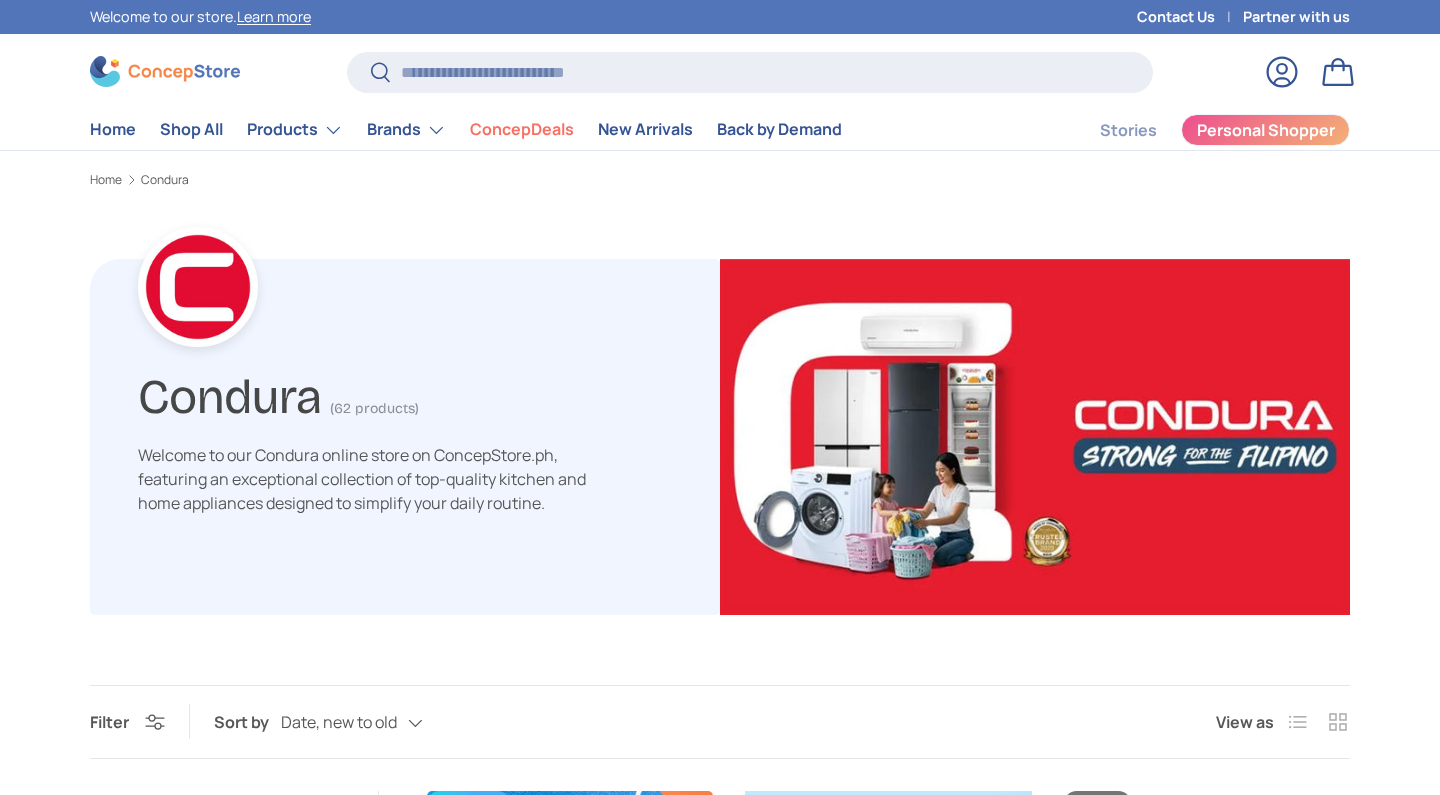 scroll, scrollTop: 554, scrollLeft: 0, axis: vertical 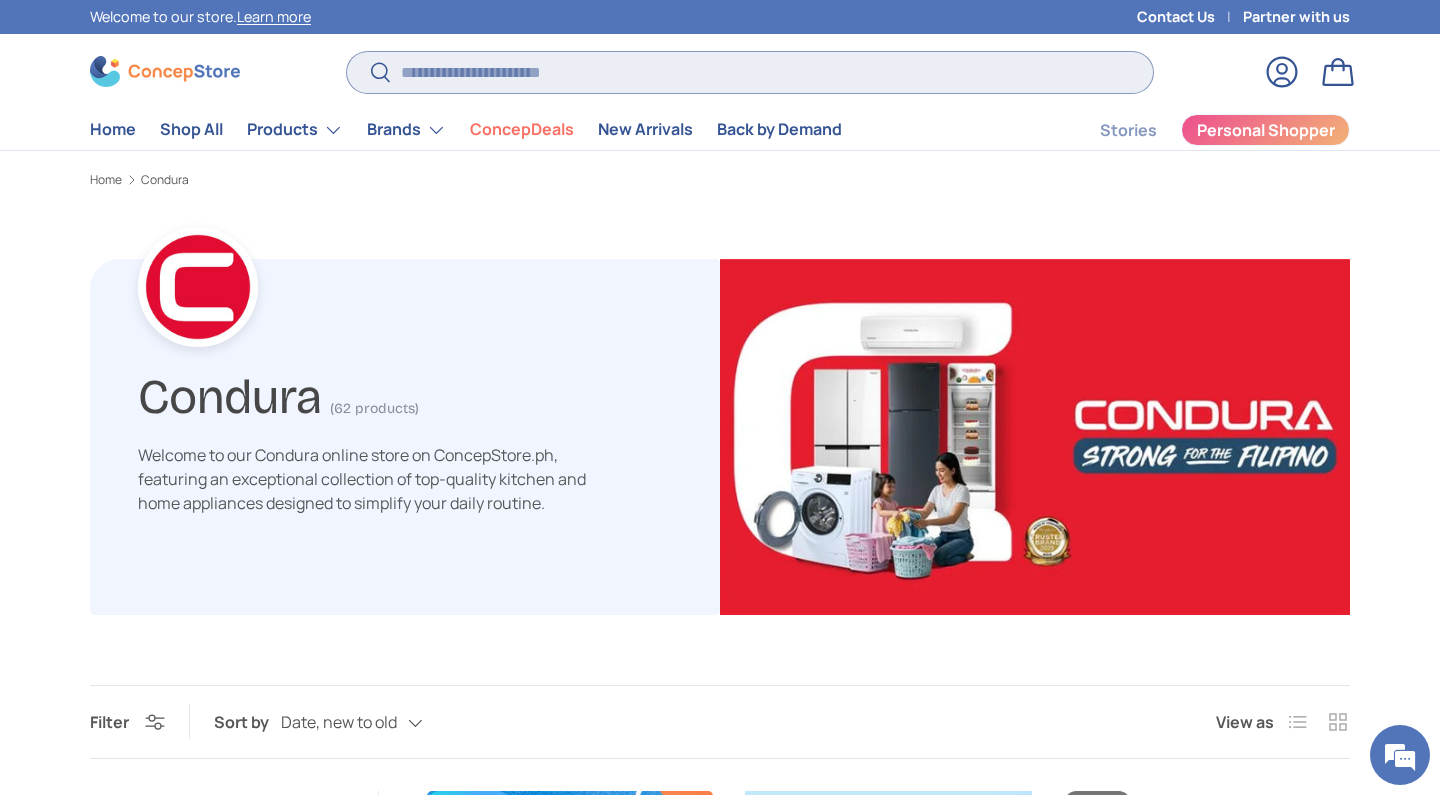 click on "Search" at bounding box center (750, 72) 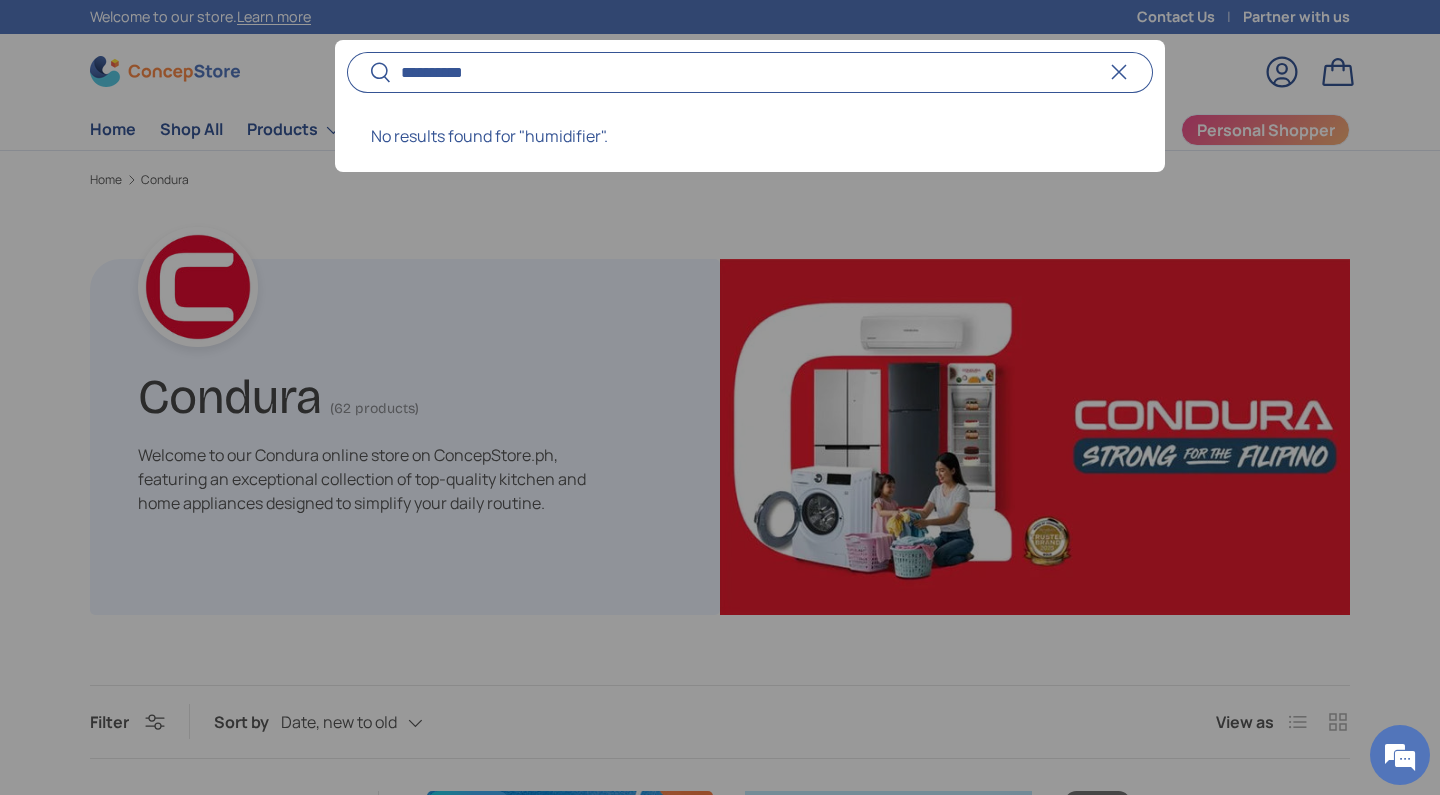 type on "**********" 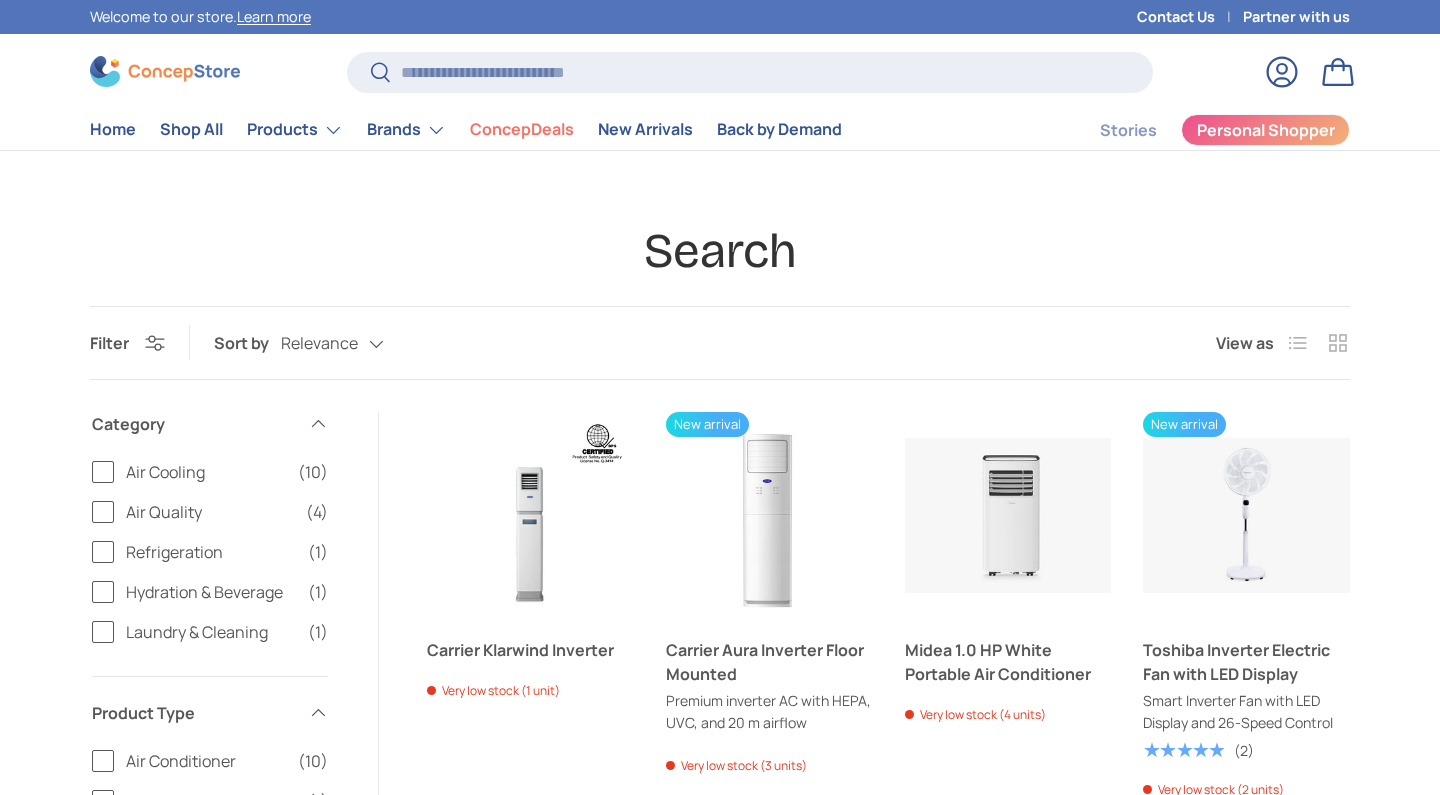 scroll, scrollTop: 0, scrollLeft: 0, axis: both 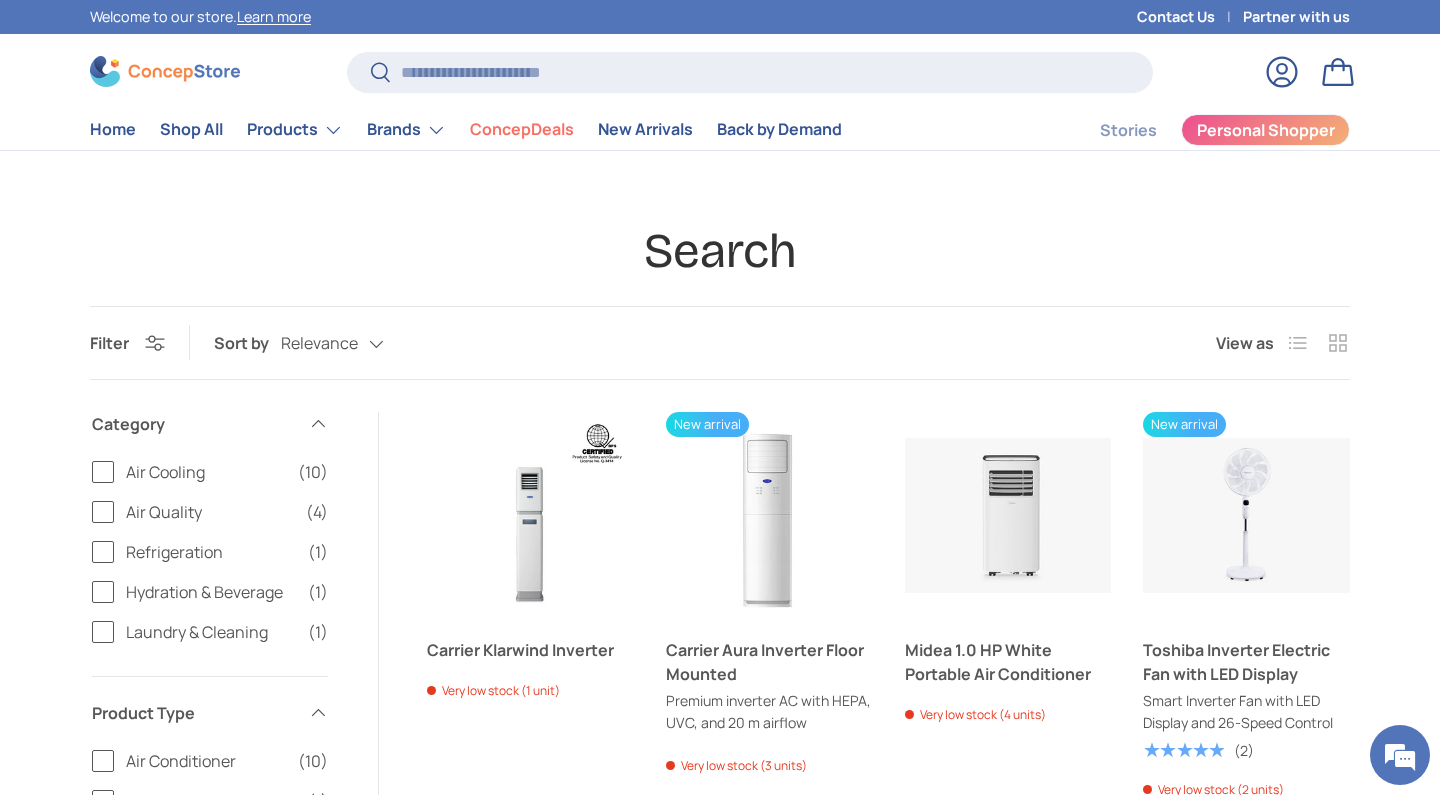 click at bounding box center [165, 71] 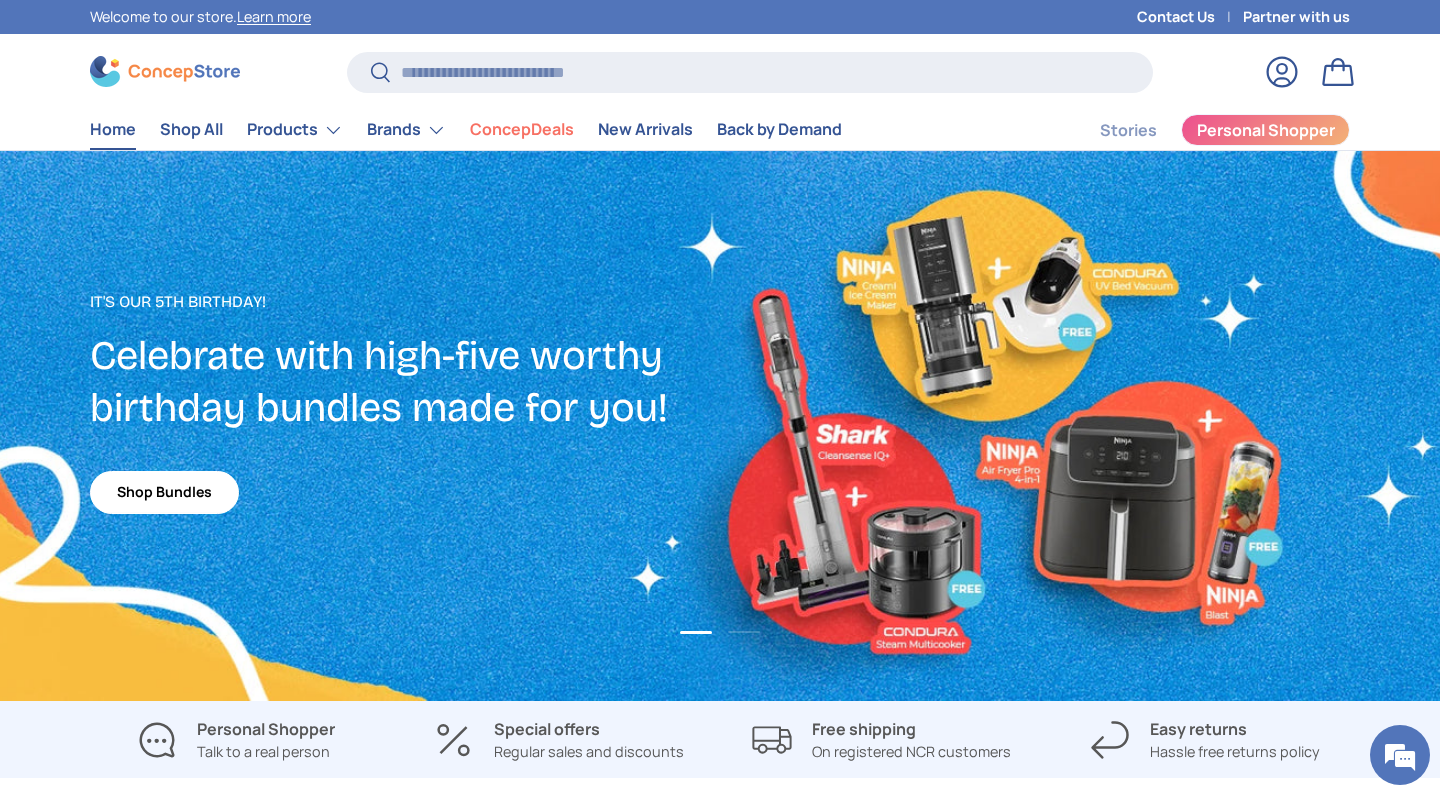 scroll, scrollTop: 208, scrollLeft: 0, axis: vertical 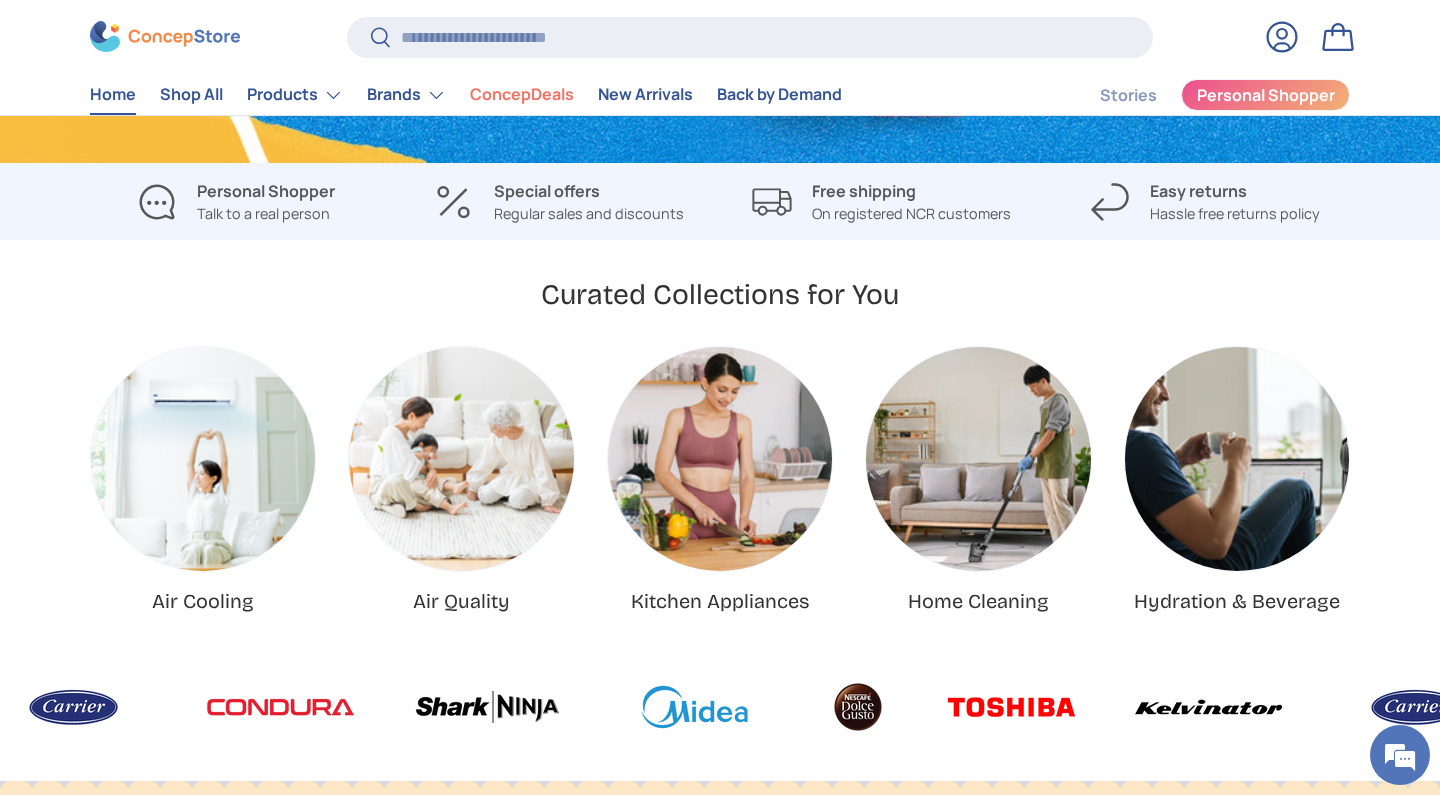 click at bounding box center [978, 459] 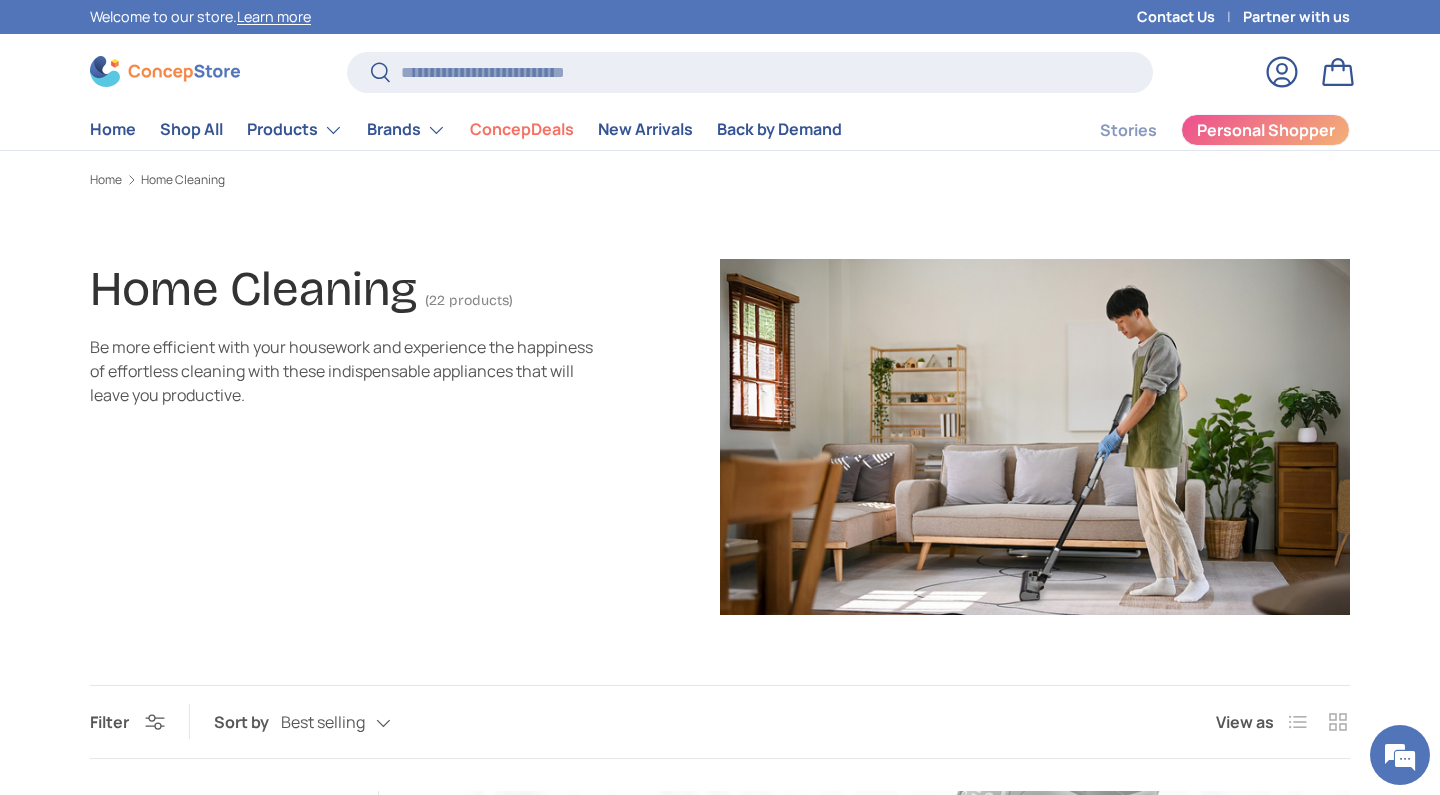 scroll, scrollTop: 0, scrollLeft: 0, axis: both 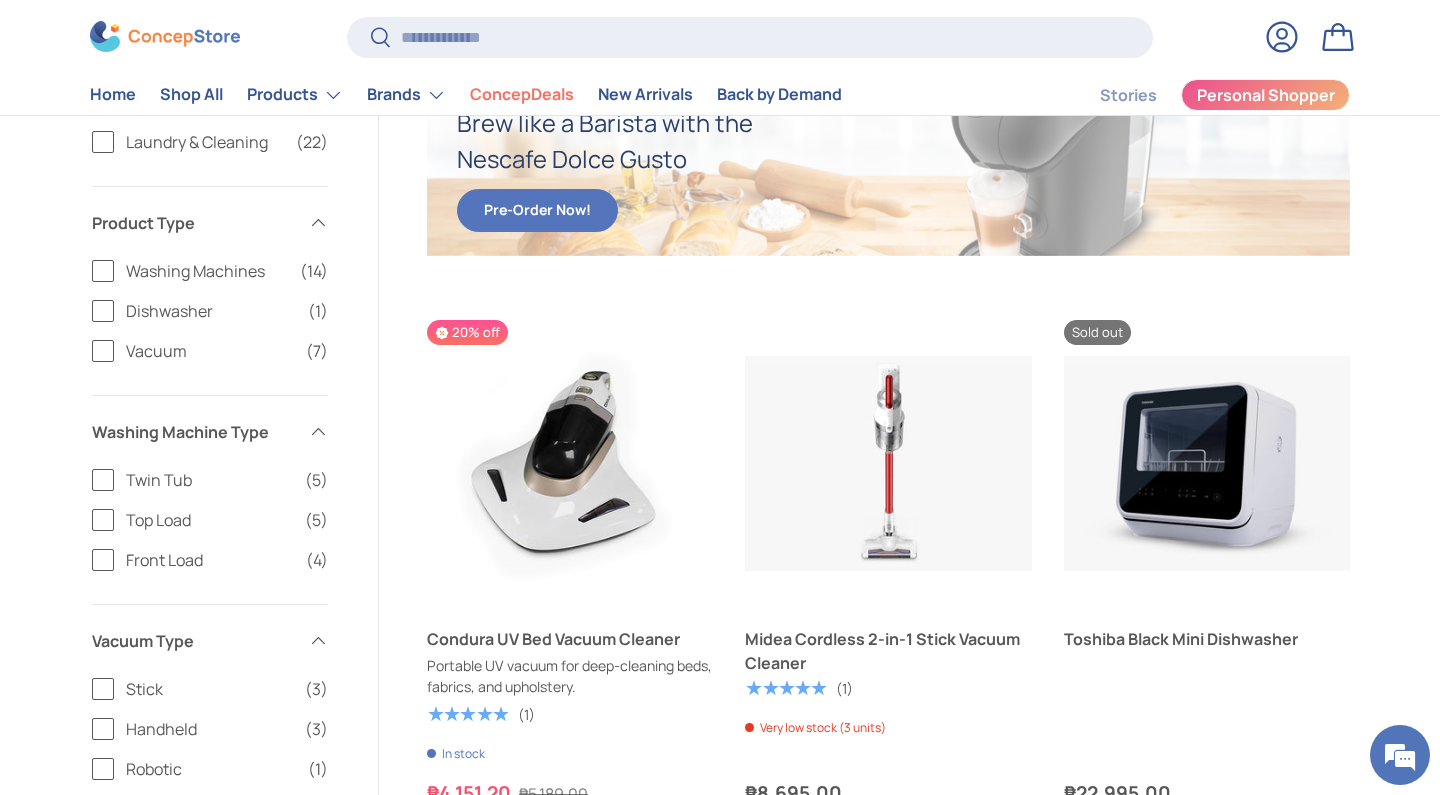 click on "Filter Filter & Sort
Sort by
Best selling
Featured
Best selling
Alphabetically, A-Z
Alphabetically, Z-A
Price, low to high
Price, high to low
Date, old to new
Date, new to old
View as
List
Grid
Filters Filter & Sort
Close
Applied Filters
Clear all" at bounding box center [720, 2216] 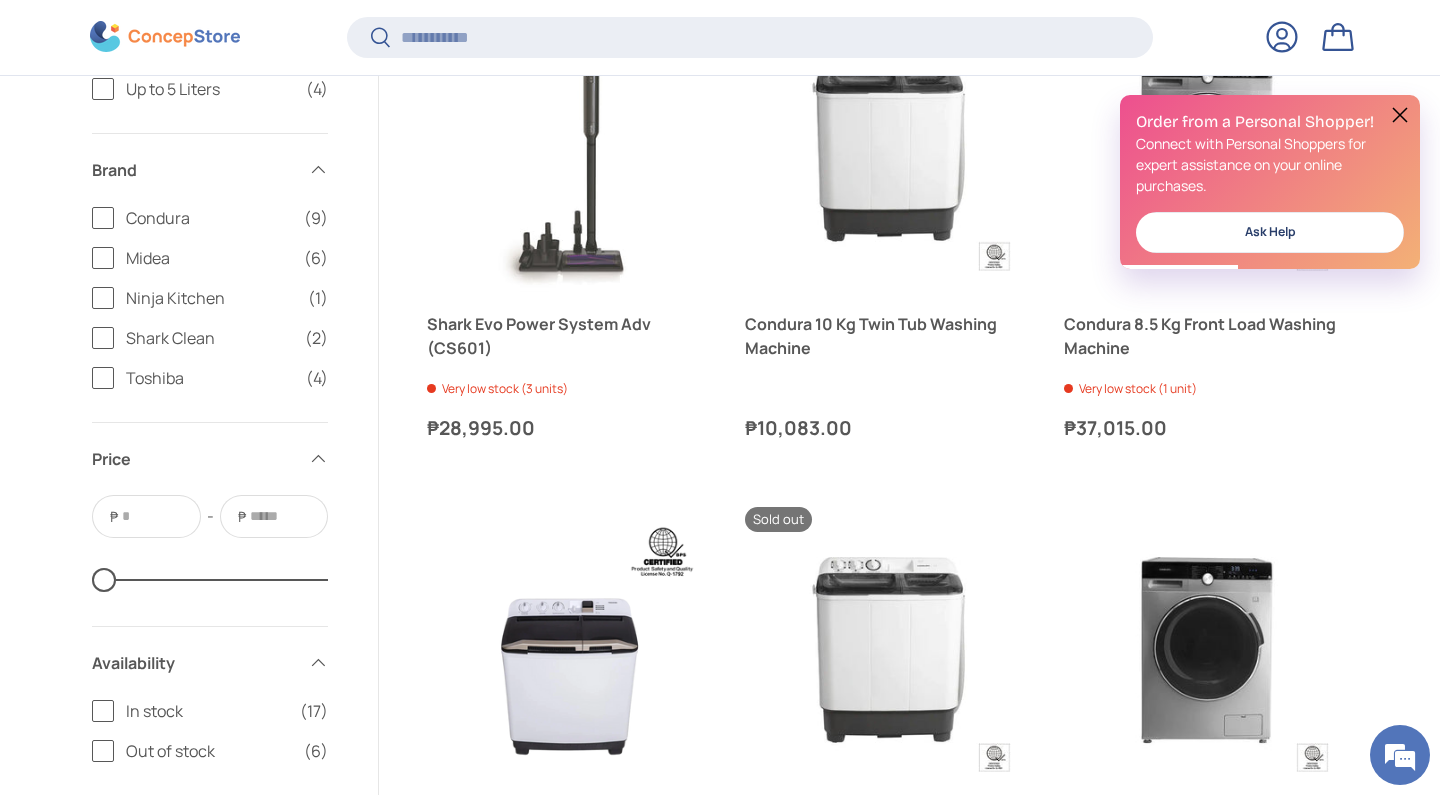 scroll, scrollTop: 3350, scrollLeft: 0, axis: vertical 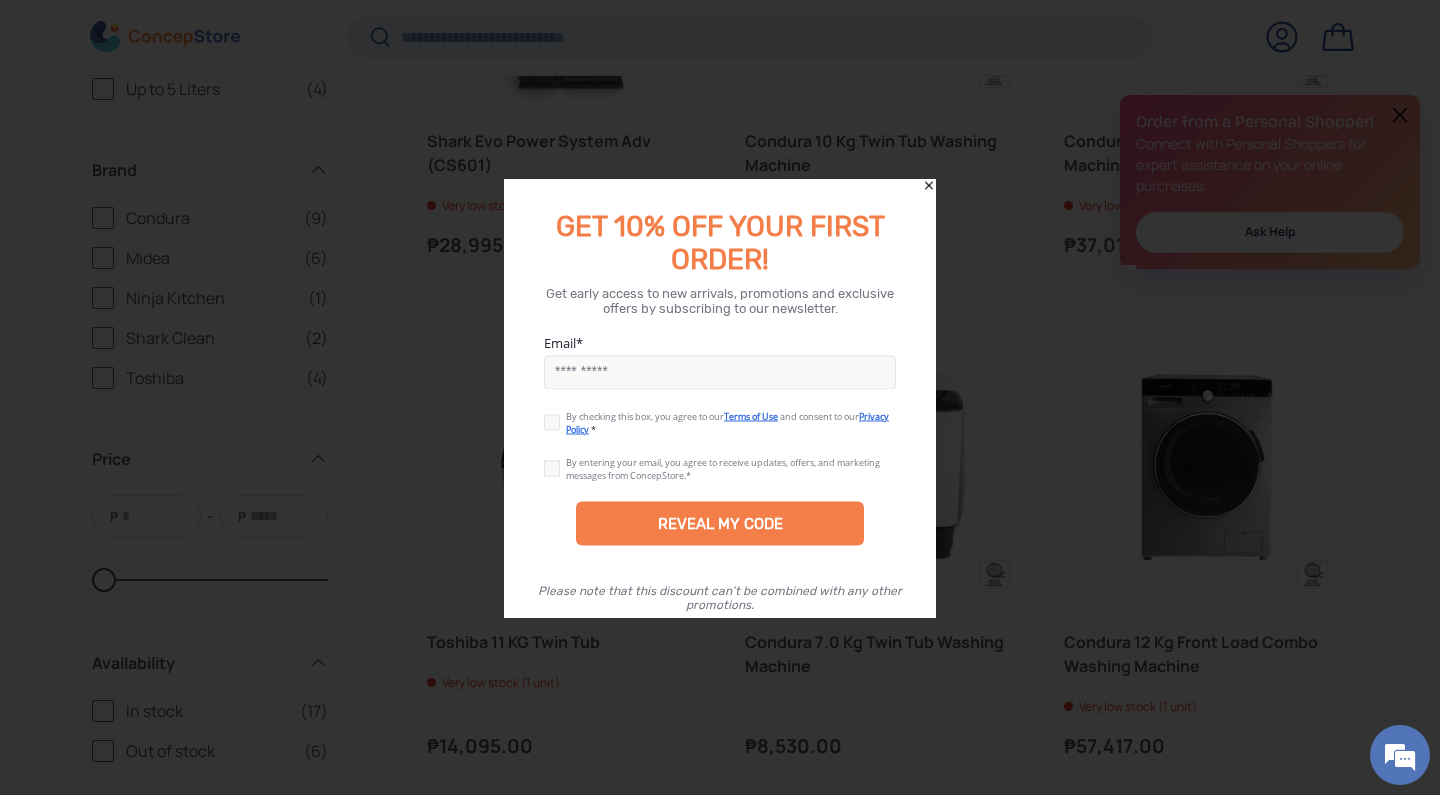 click 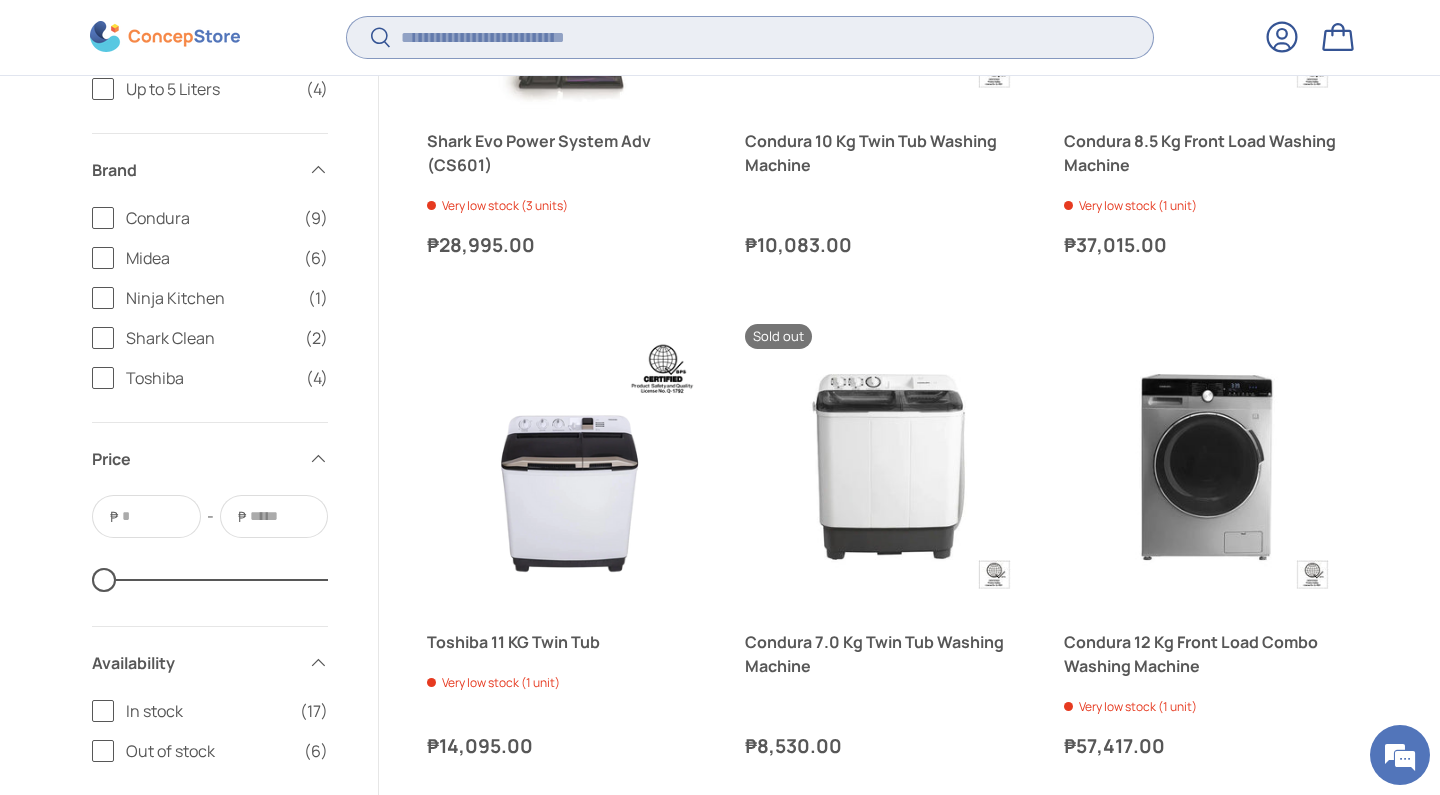 click on "Search" at bounding box center (750, 37) 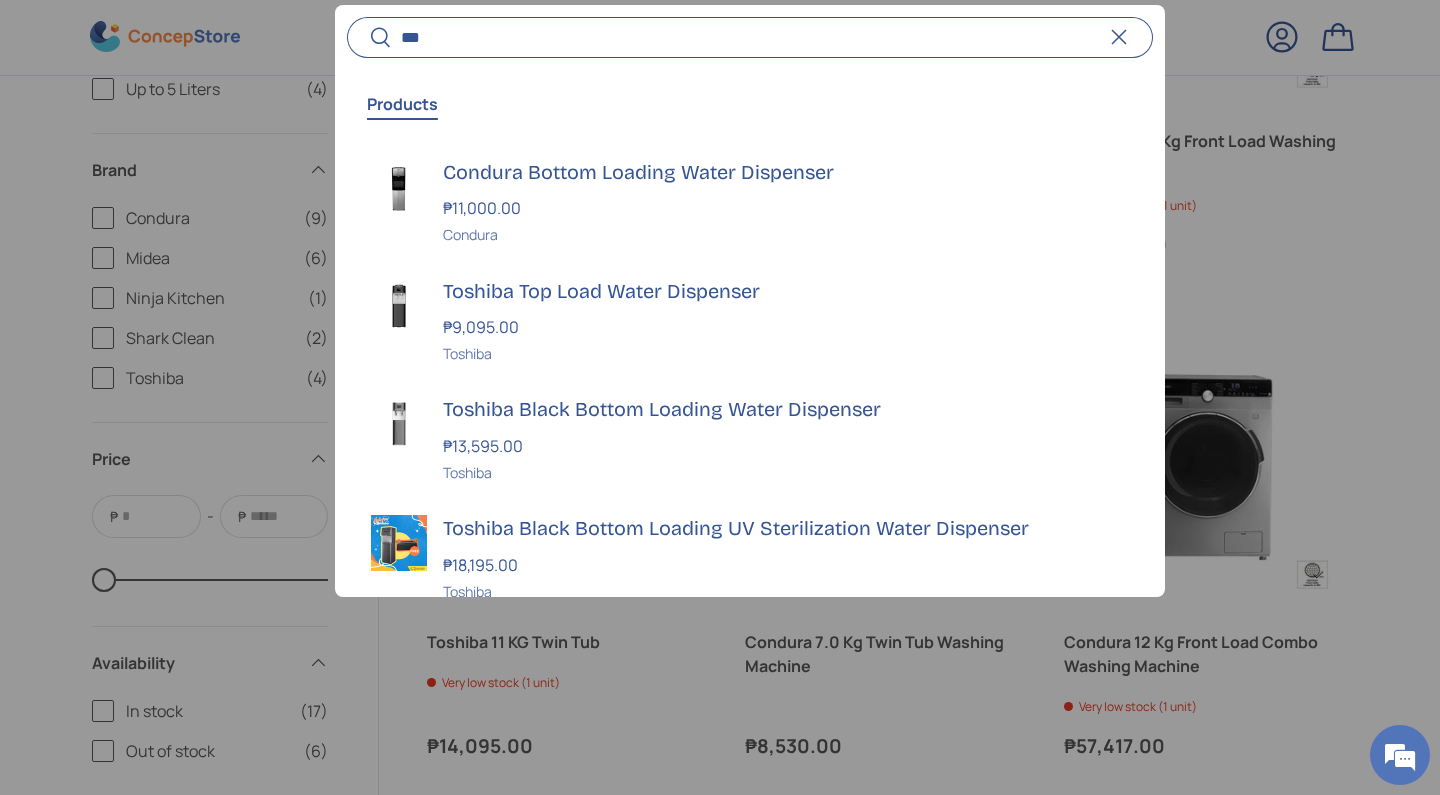 scroll, scrollTop: 0, scrollLeft: 0, axis: both 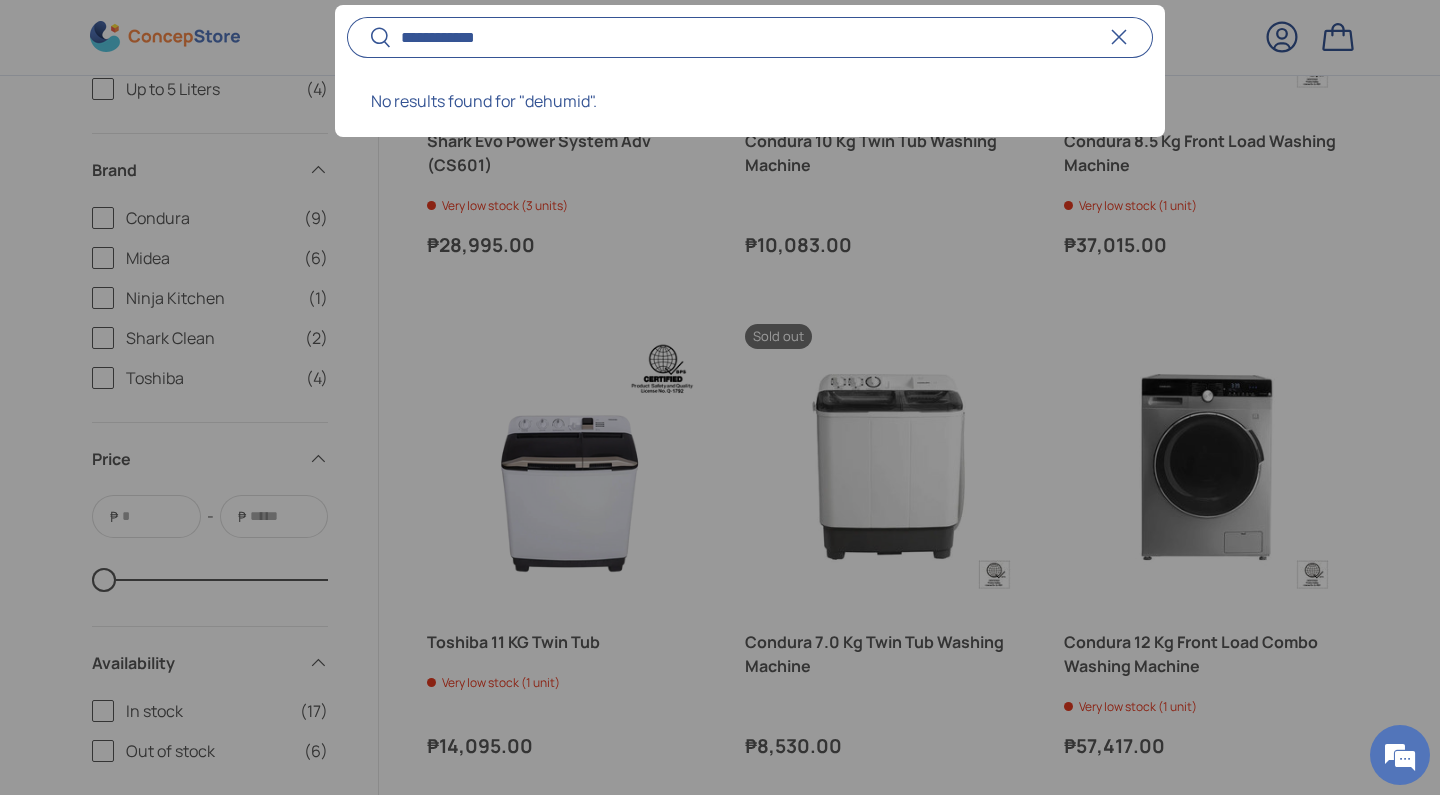 type on "**********" 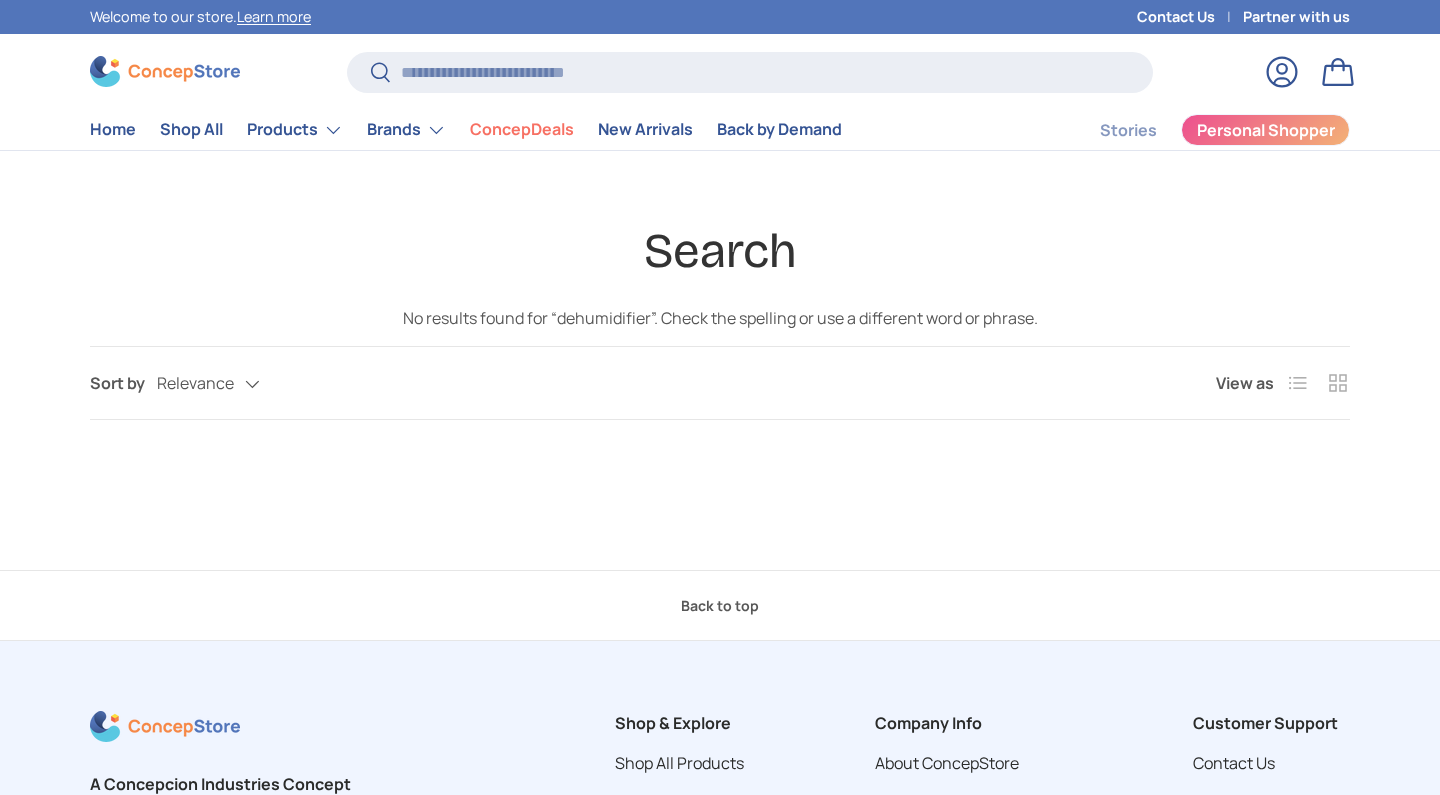 scroll, scrollTop: 0, scrollLeft: 0, axis: both 